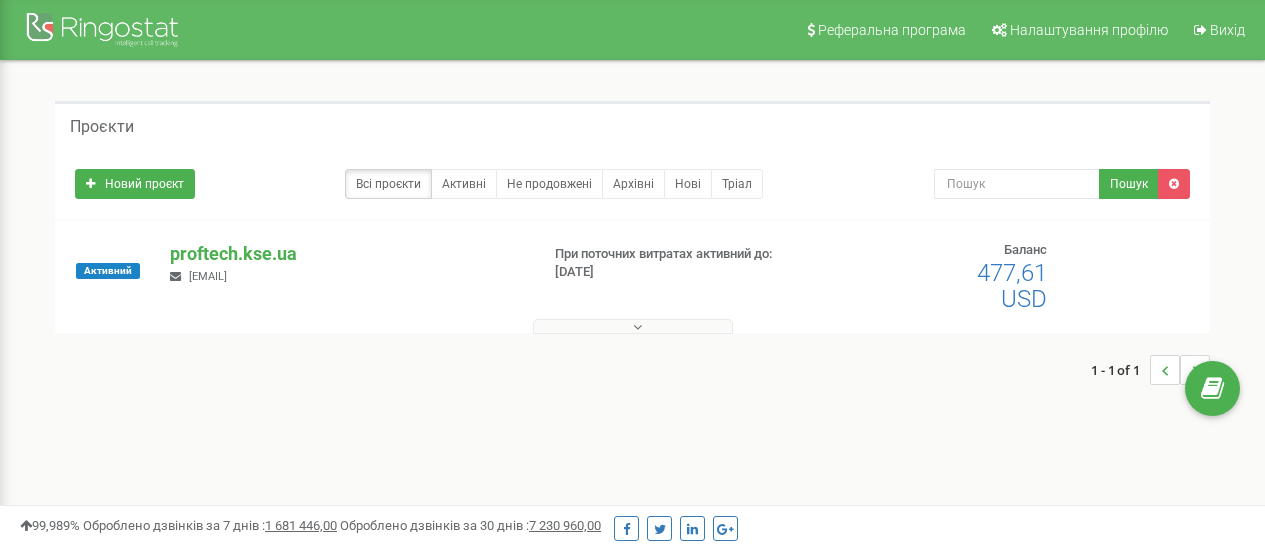scroll, scrollTop: 0, scrollLeft: 0, axis: both 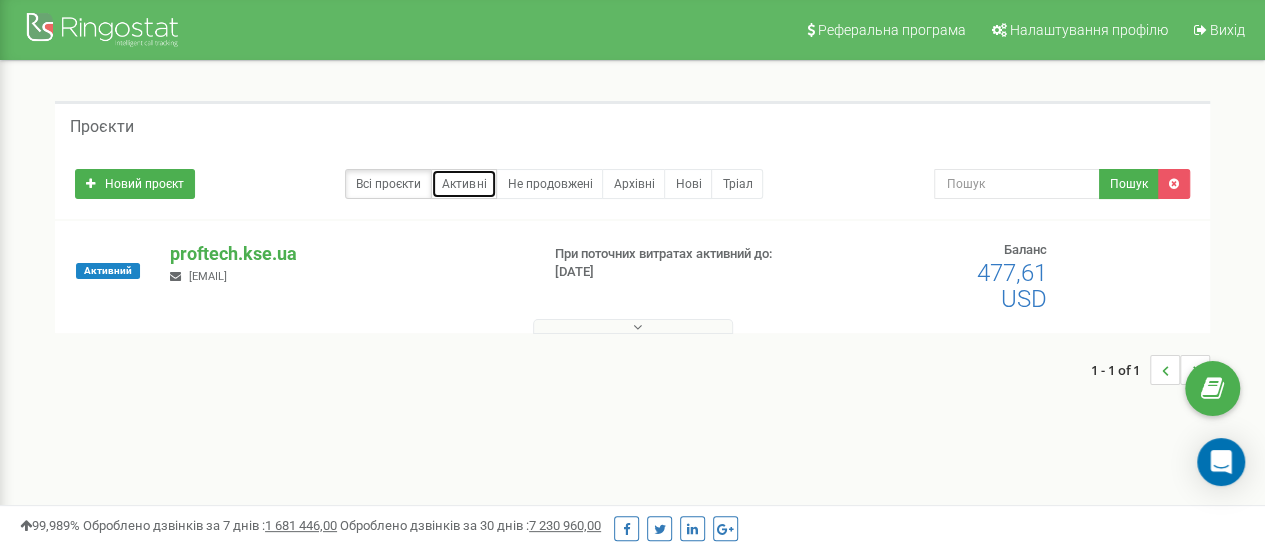click on "Активні" at bounding box center [464, 184] 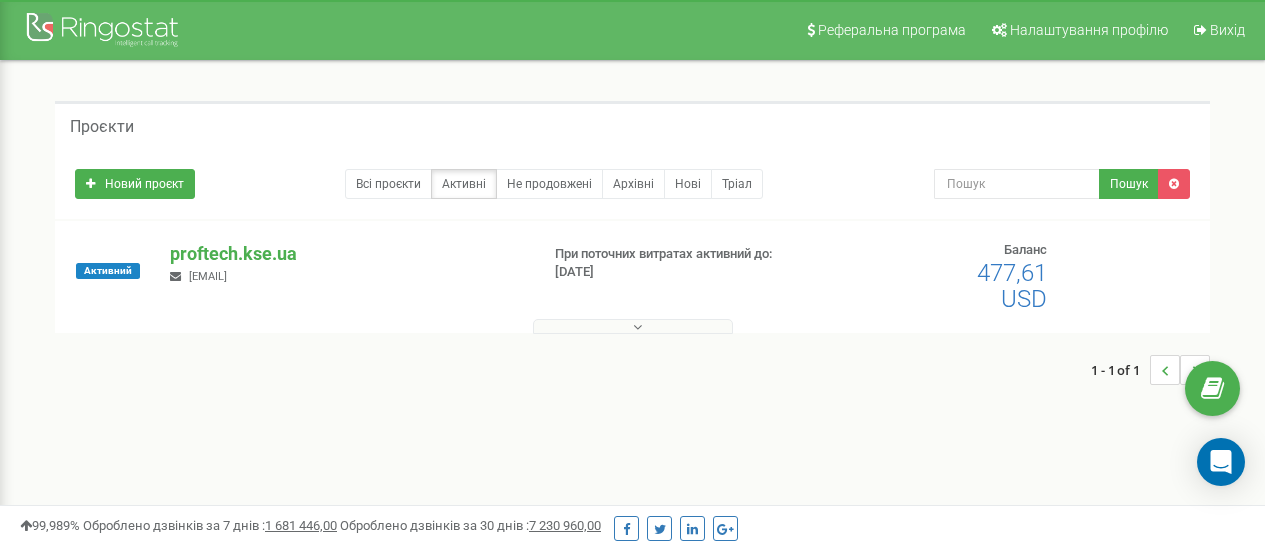 scroll, scrollTop: 0, scrollLeft: 0, axis: both 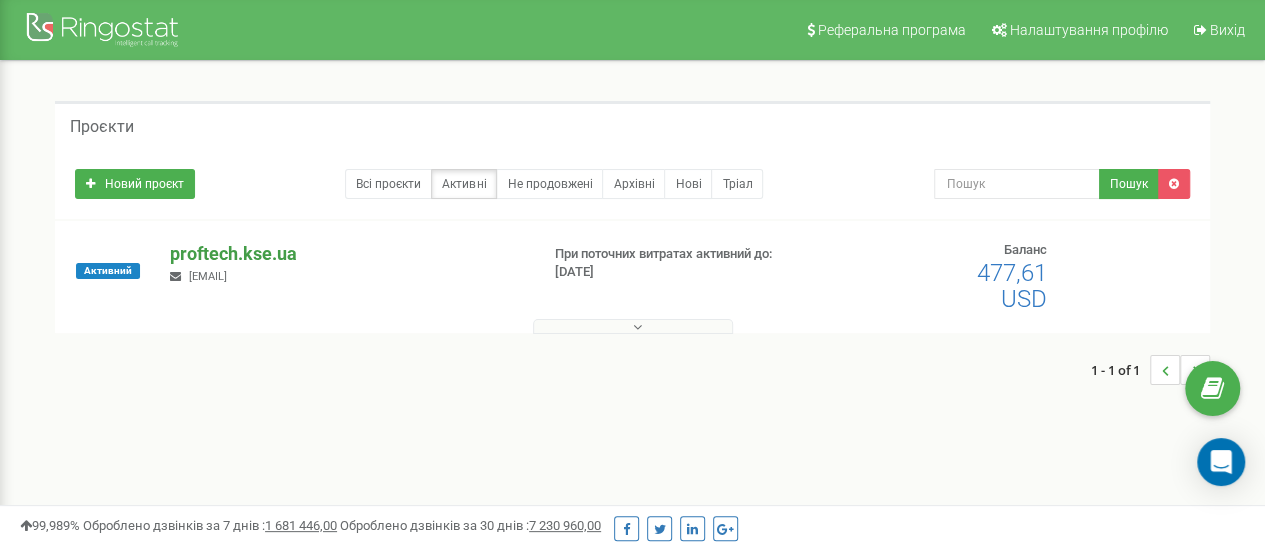 click on "proftech.kse.ua" at bounding box center (346, 254) 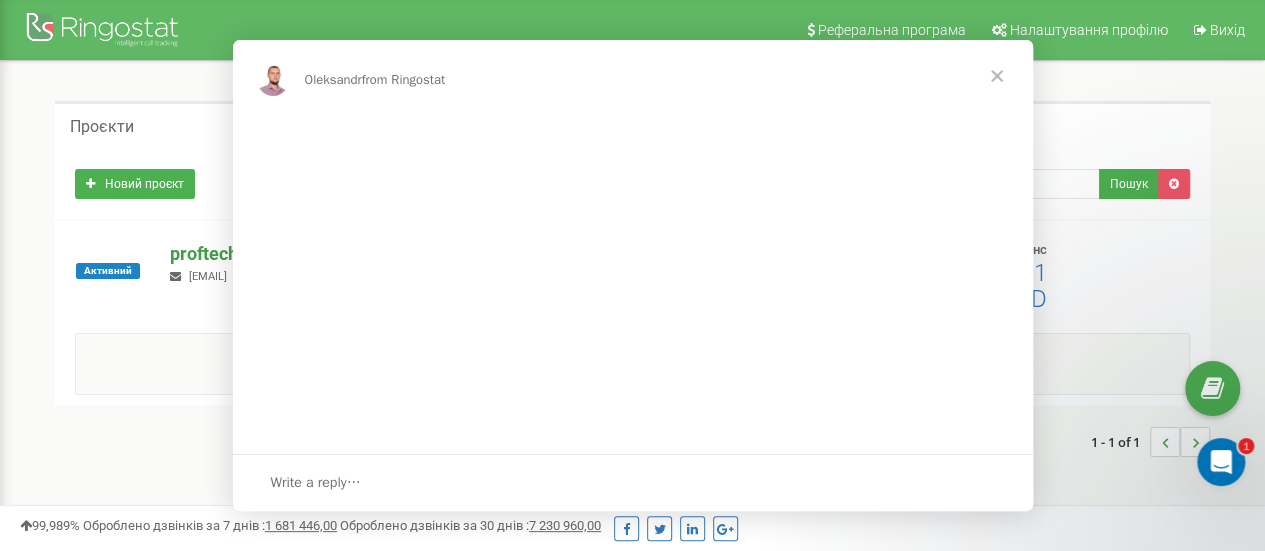 scroll, scrollTop: 0, scrollLeft: 0, axis: both 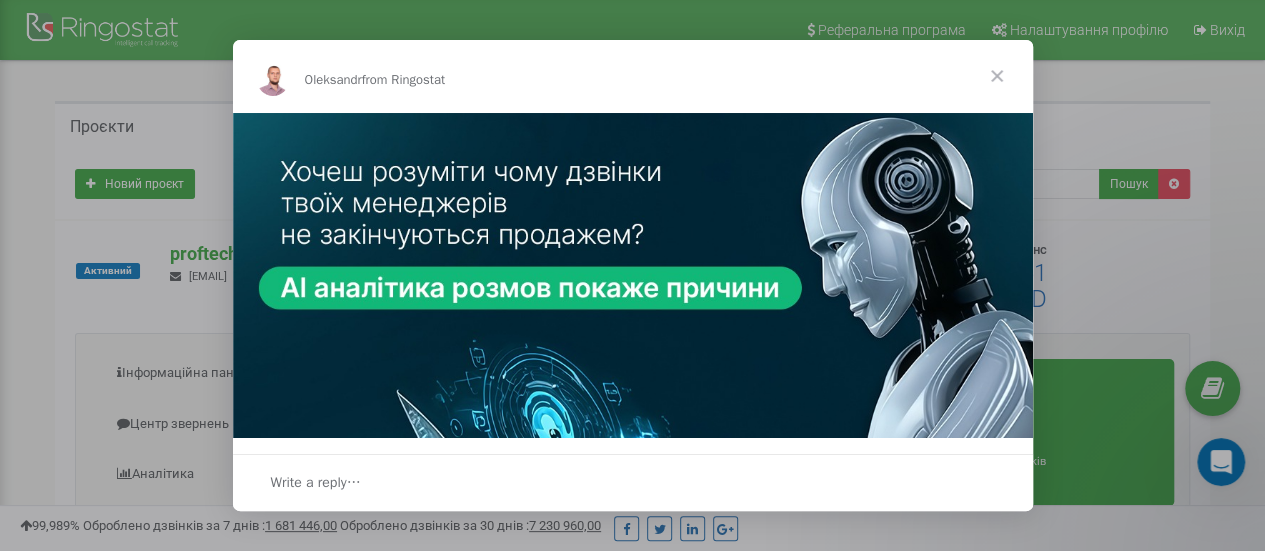click at bounding box center (997, 76) 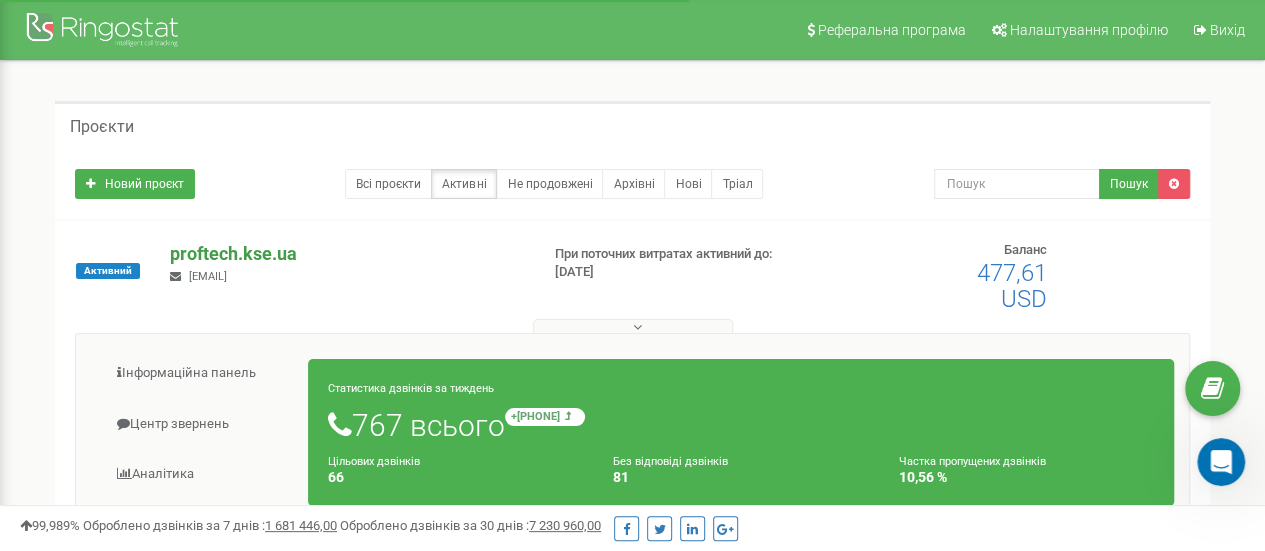 click on "proftech.kse.ua" at bounding box center (346, 254) 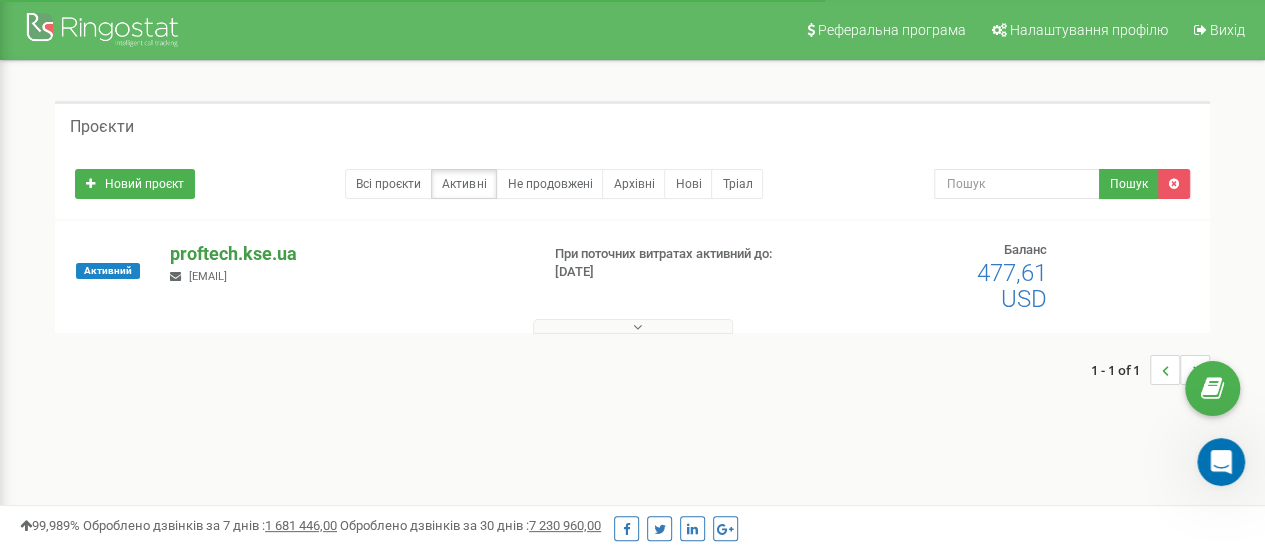 click on "proftech.kse.ua" at bounding box center (346, 254) 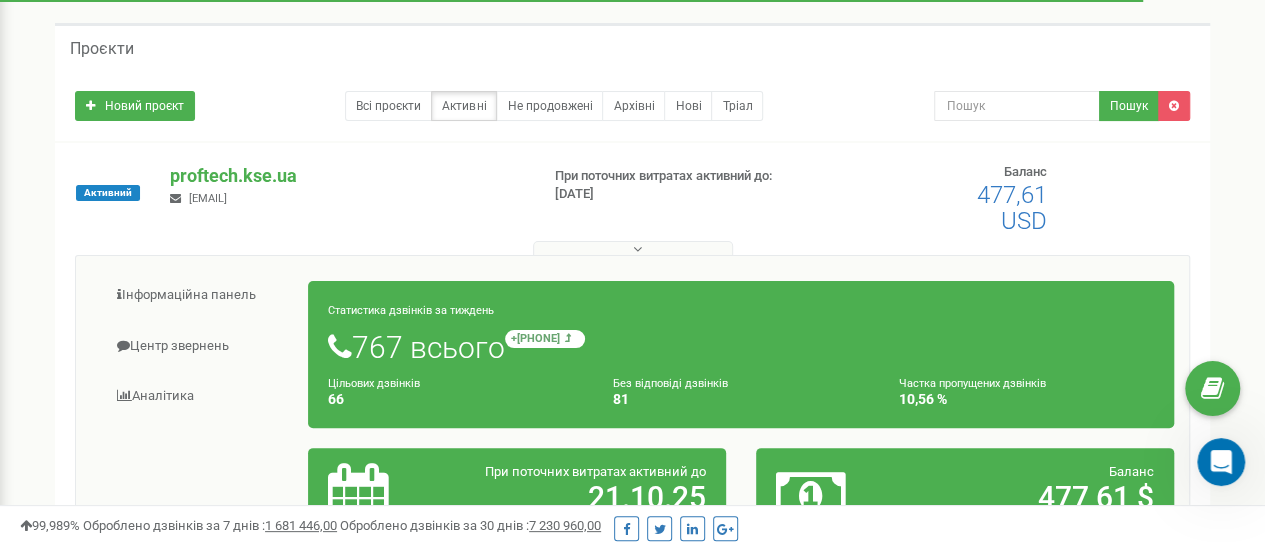 scroll, scrollTop: 200, scrollLeft: 0, axis: vertical 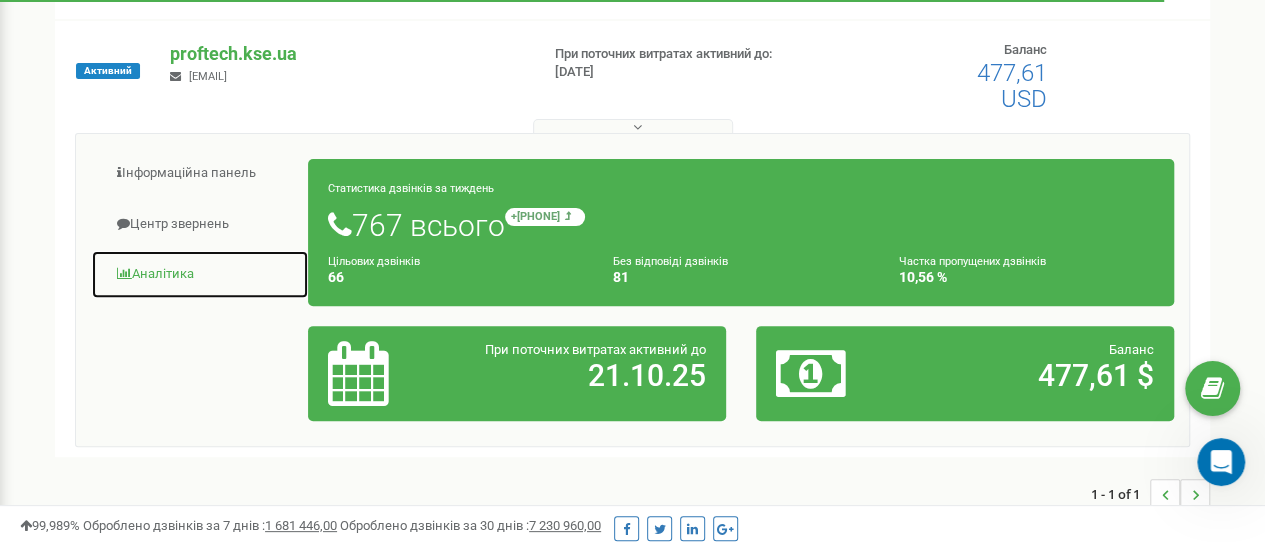 click on "Аналiтика" at bounding box center [200, 274] 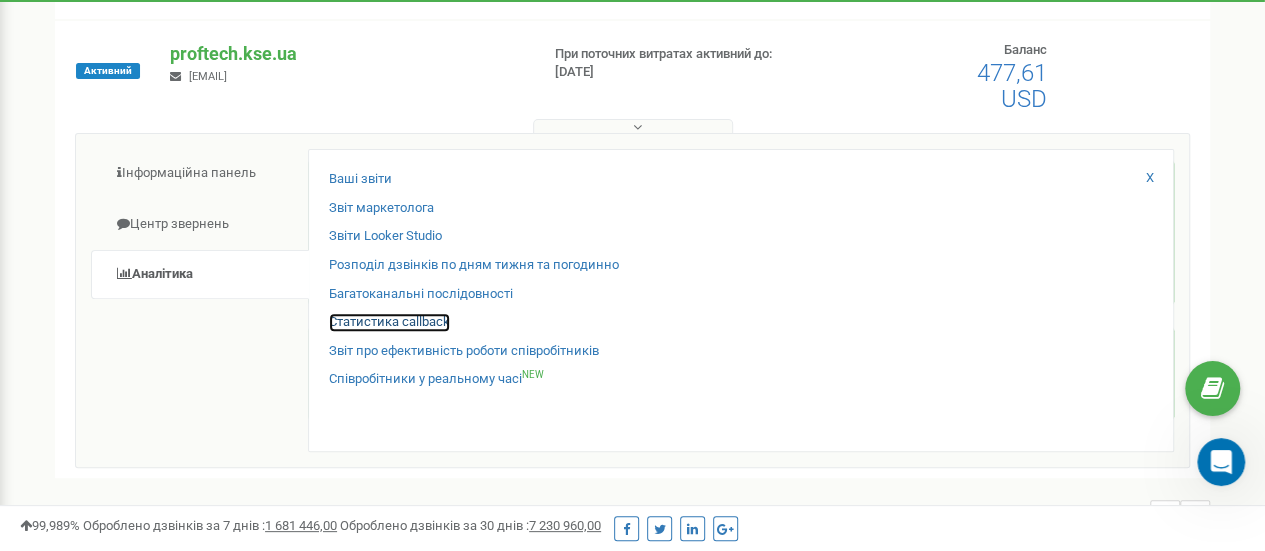 click on "Статистика callback" at bounding box center (389, 322) 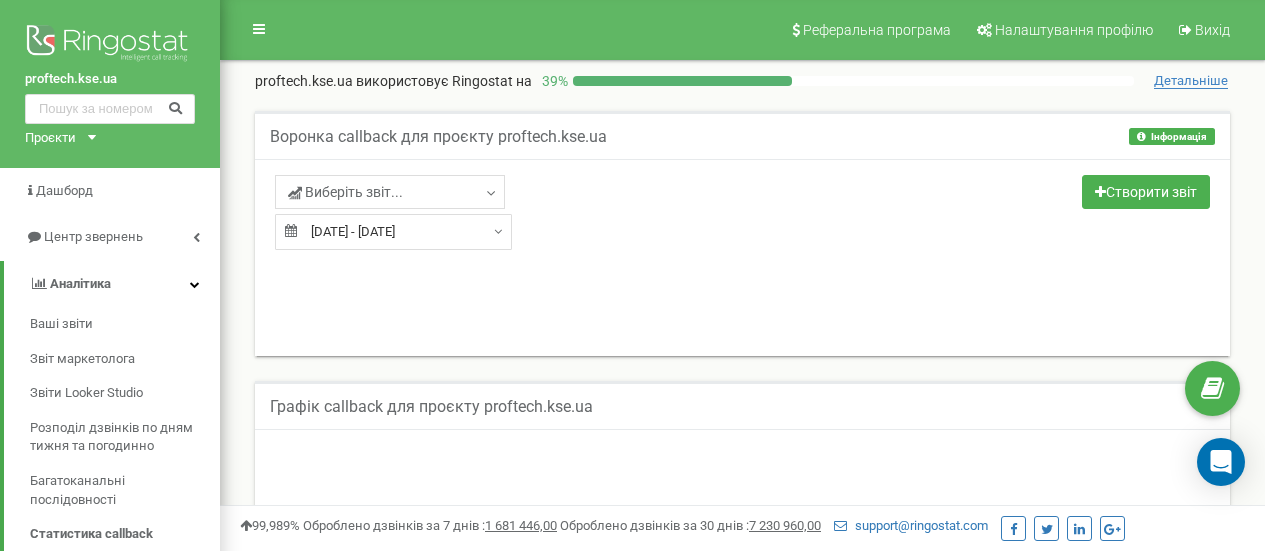 scroll, scrollTop: 151, scrollLeft: 0, axis: vertical 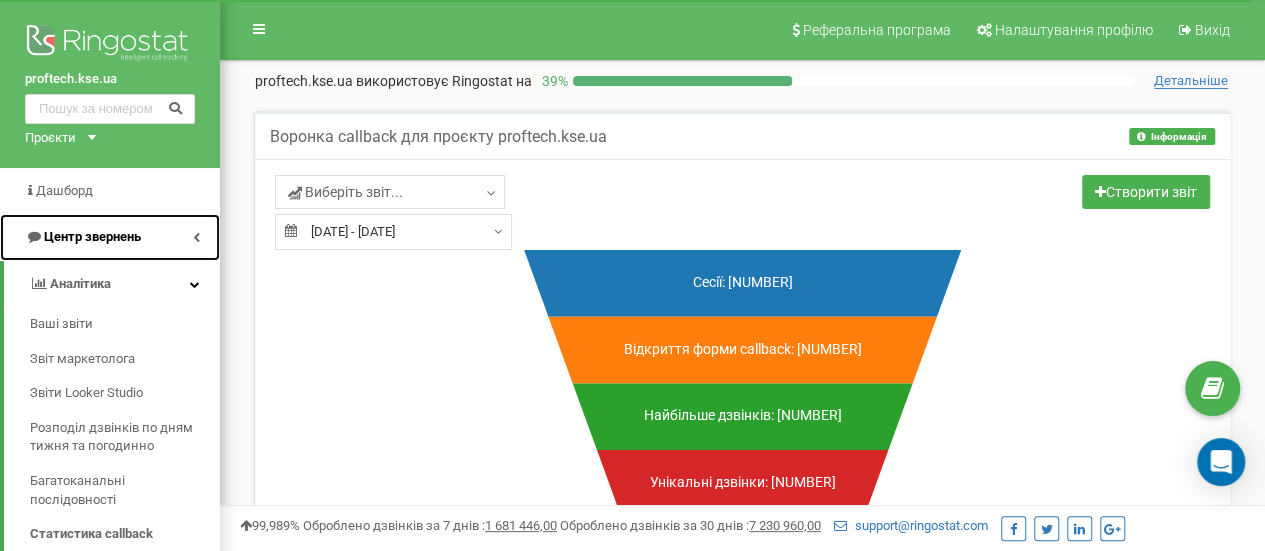 click on "Центр звернень" at bounding box center [110, 237] 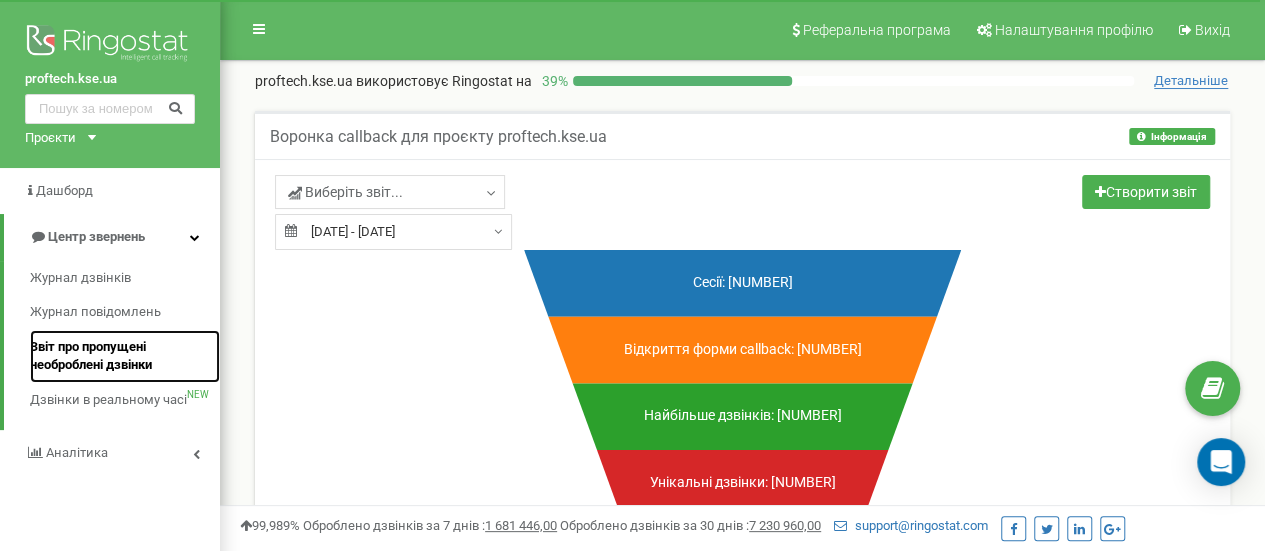 click on "Звіт про пропущені необроблені дзвінки" at bounding box center (120, 356) 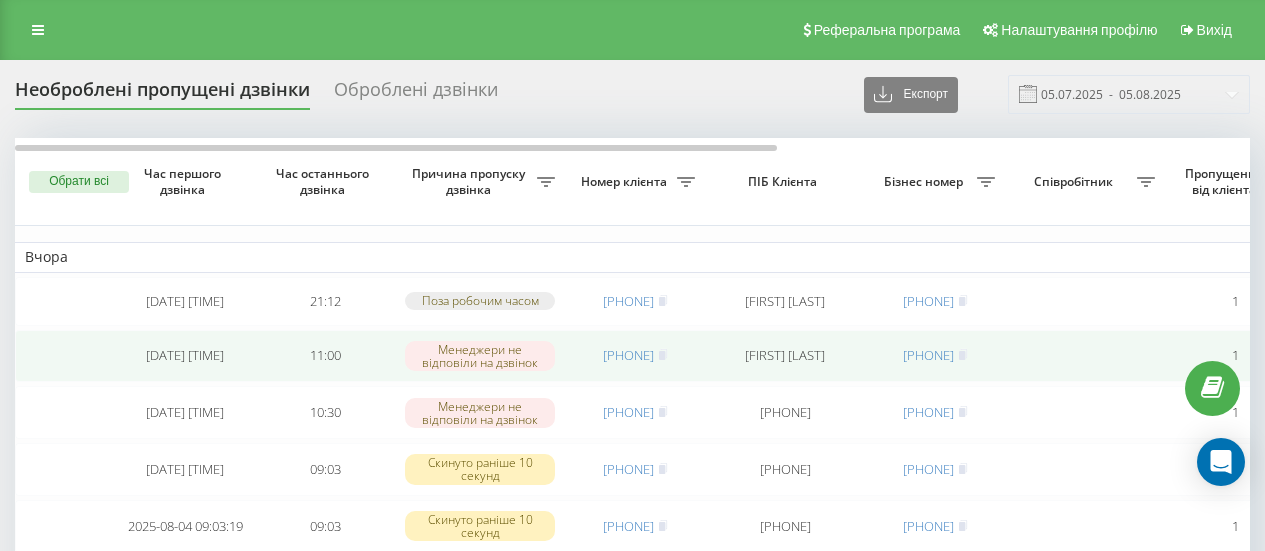 scroll, scrollTop: 0, scrollLeft: 0, axis: both 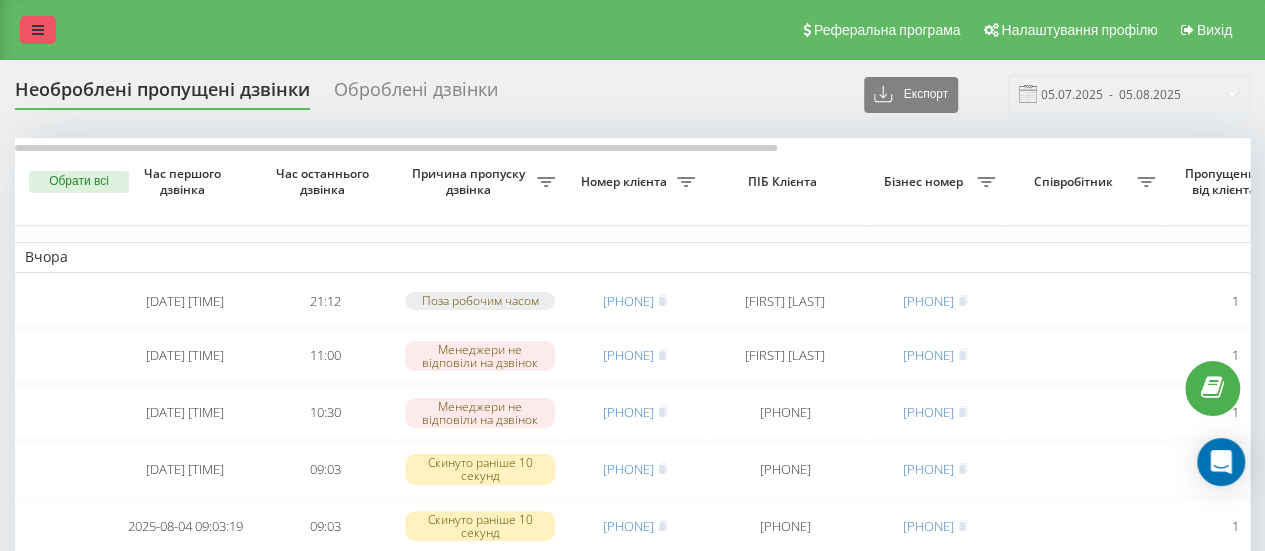click at bounding box center (38, 30) 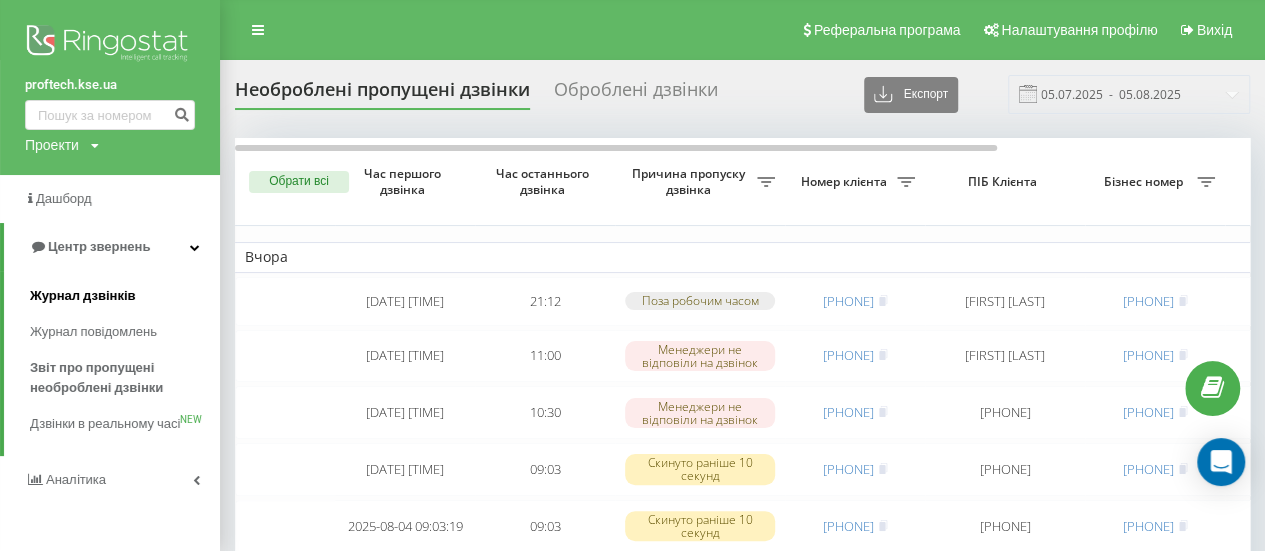 click on "Журнал дзвінків" at bounding box center [83, 296] 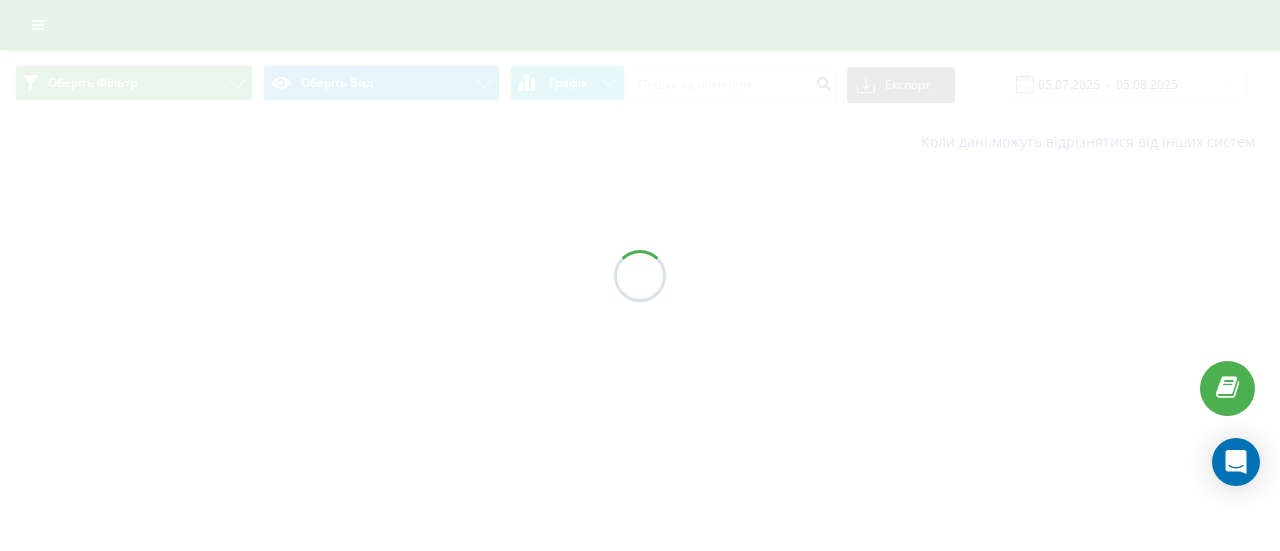 scroll, scrollTop: 0, scrollLeft: 0, axis: both 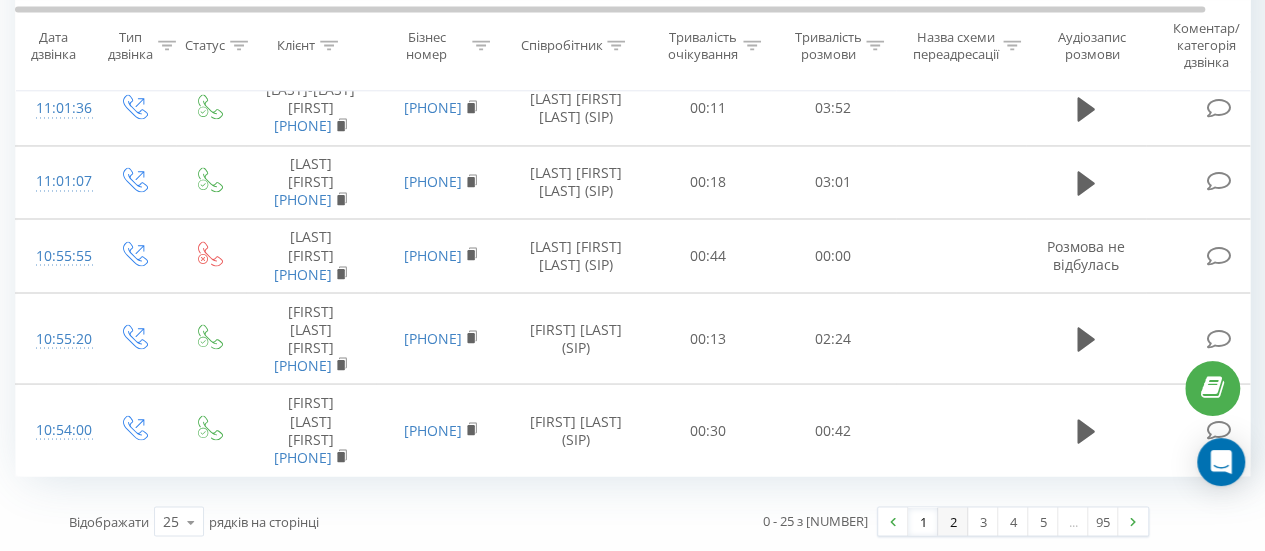 click on "2" at bounding box center (953, 521) 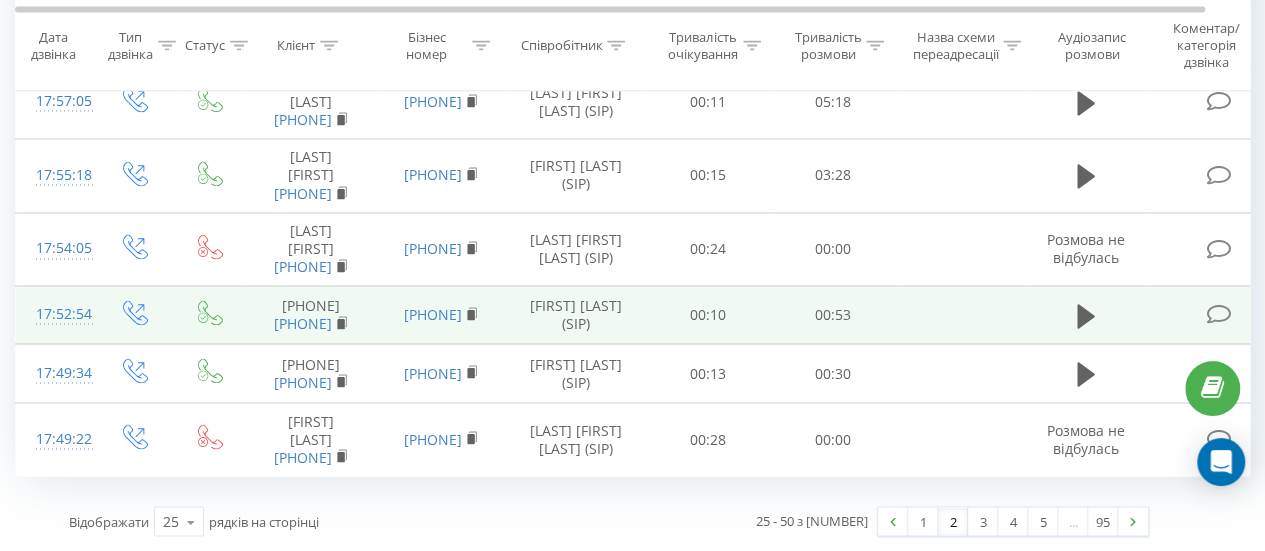scroll, scrollTop: 2131, scrollLeft: 0, axis: vertical 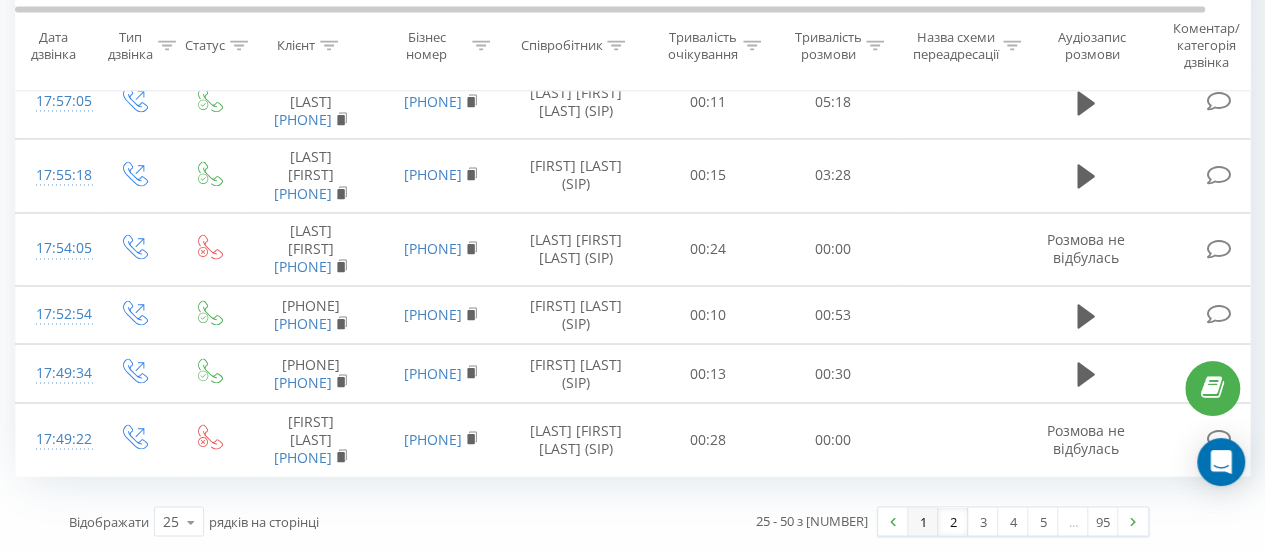 click on "1" at bounding box center [923, 521] 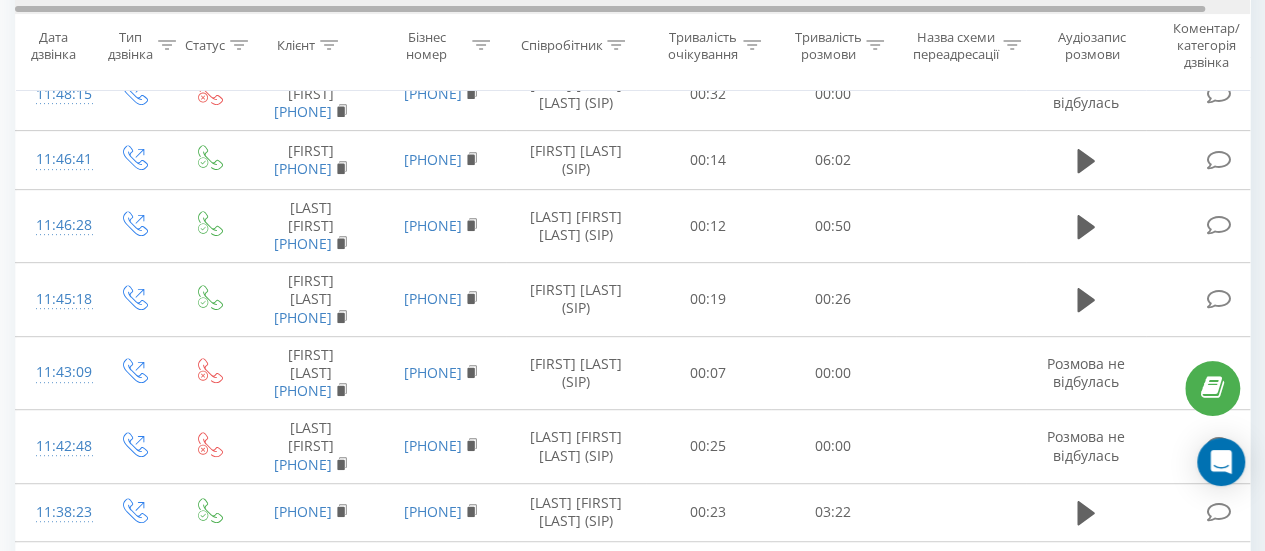 scroll, scrollTop: 0, scrollLeft: 0, axis: both 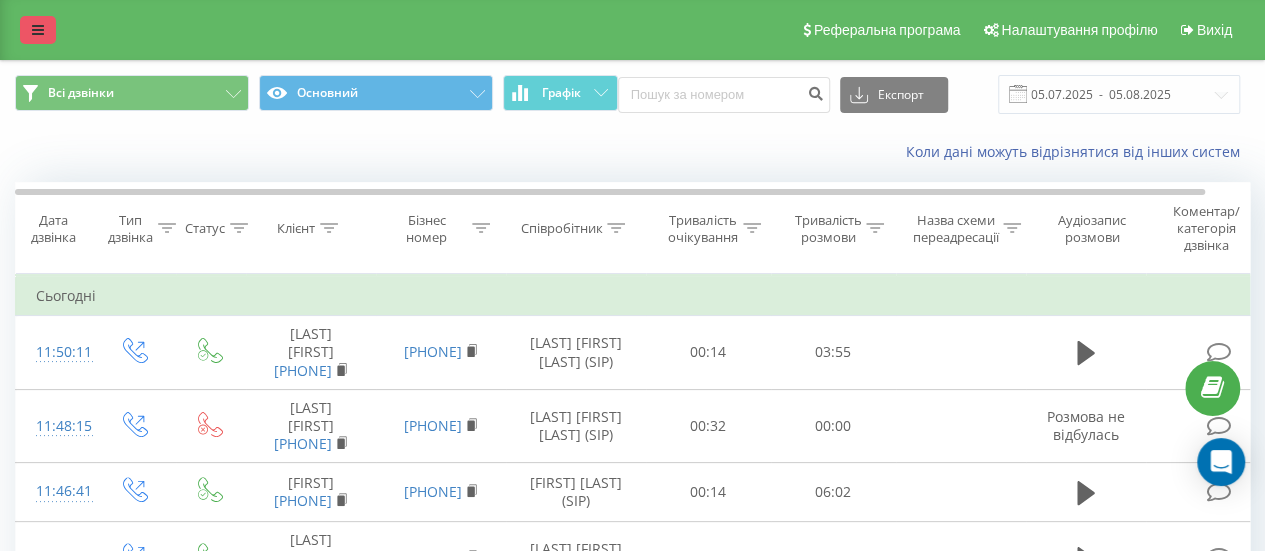 click at bounding box center (38, 30) 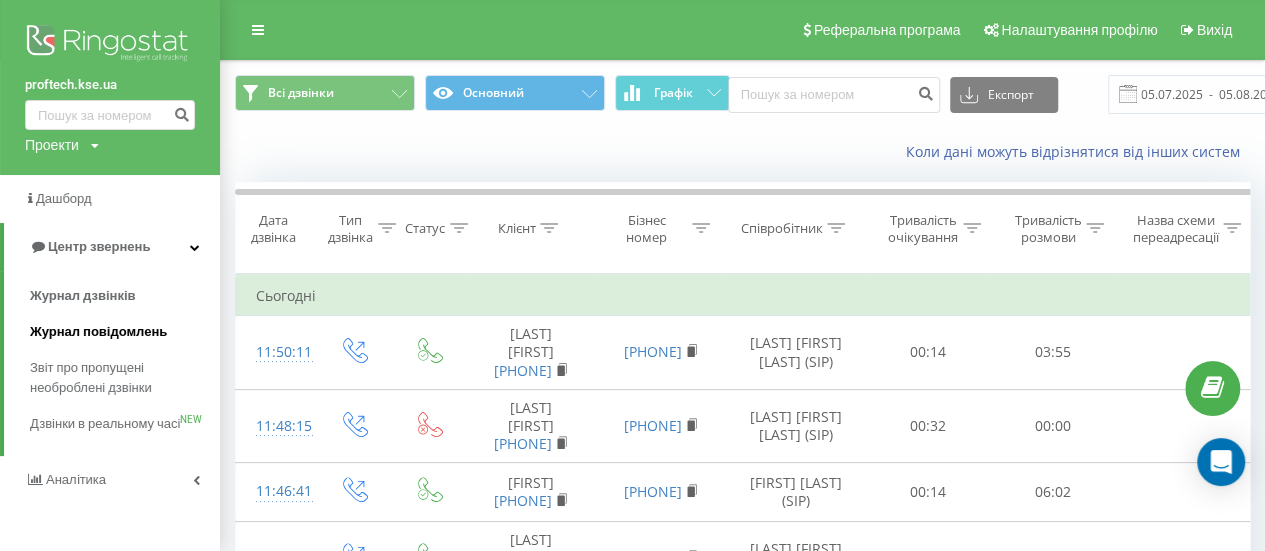 click on "Журнал повідомлень" at bounding box center (98, 332) 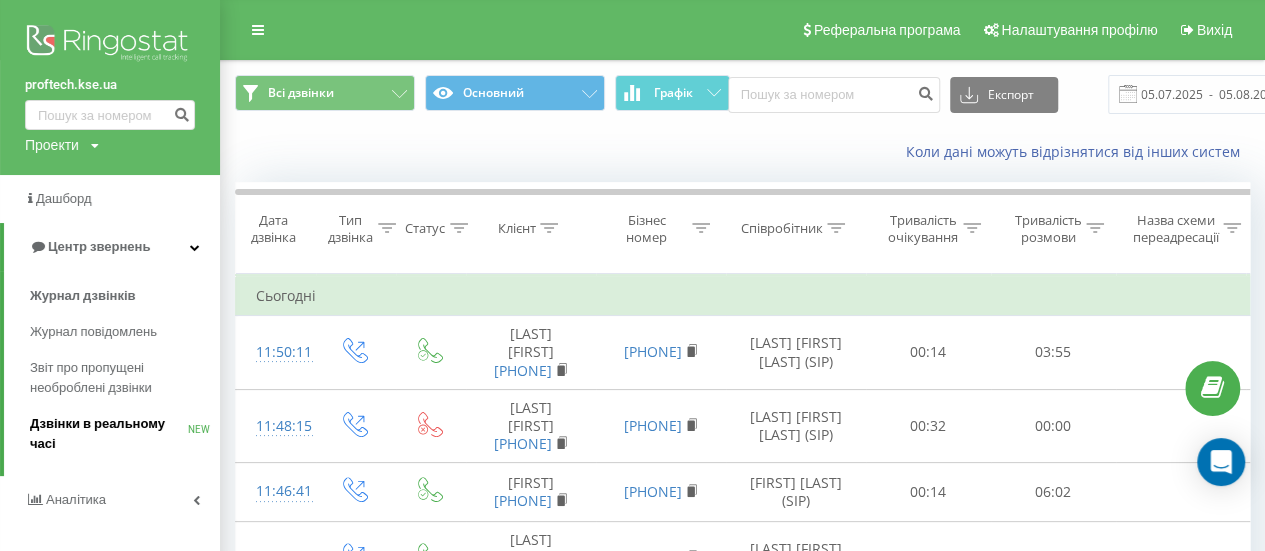 click on "Дзвінки в реальному часі" at bounding box center (109, 434) 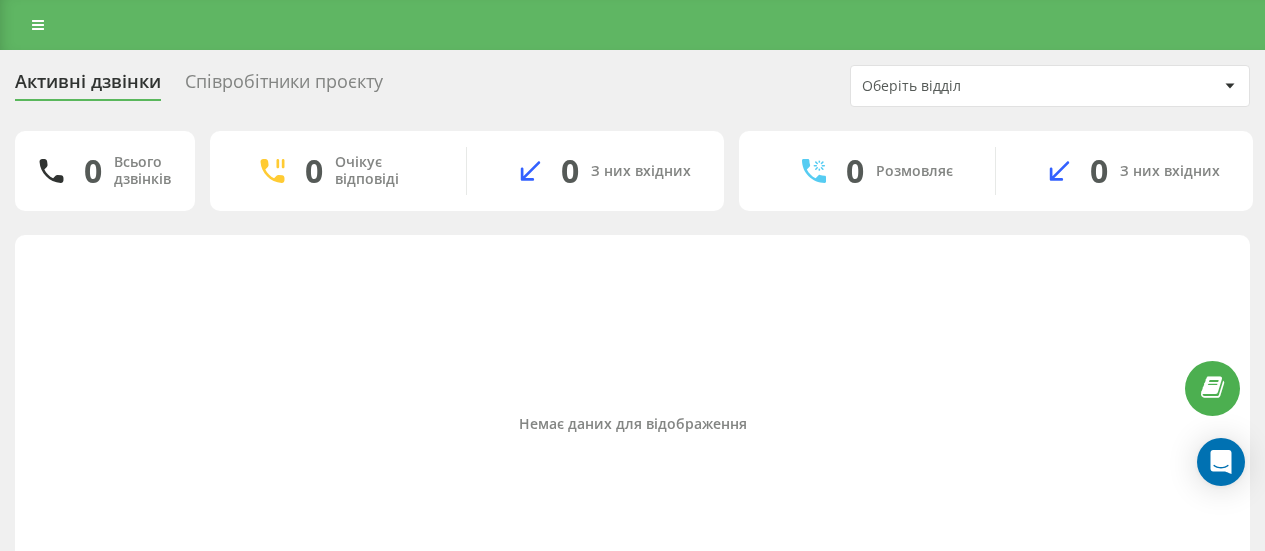 scroll, scrollTop: 0, scrollLeft: 0, axis: both 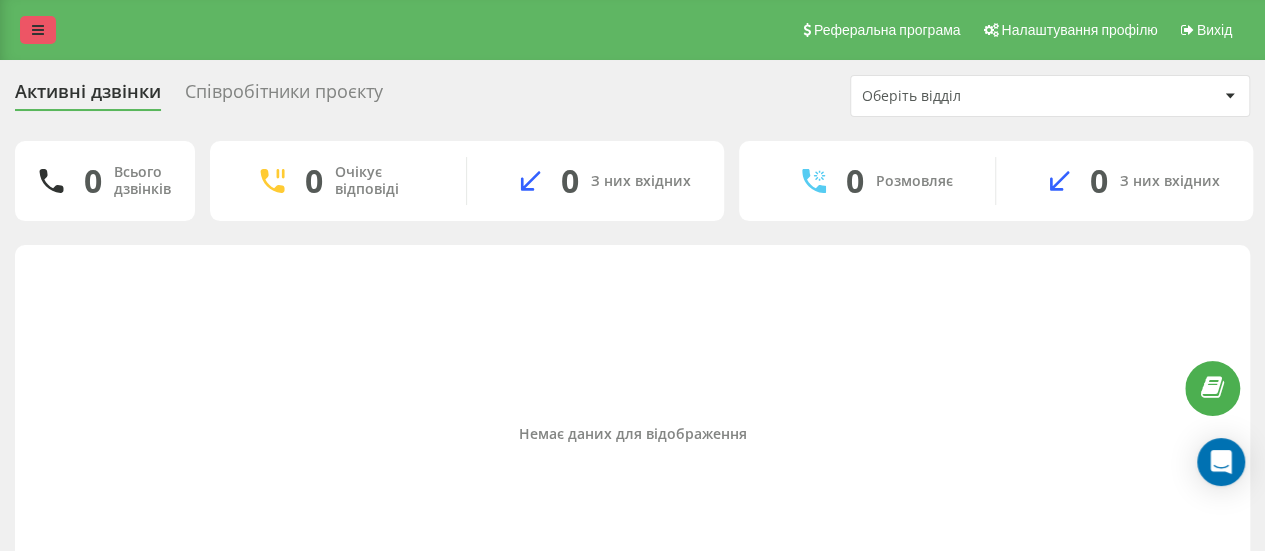 click at bounding box center (38, 30) 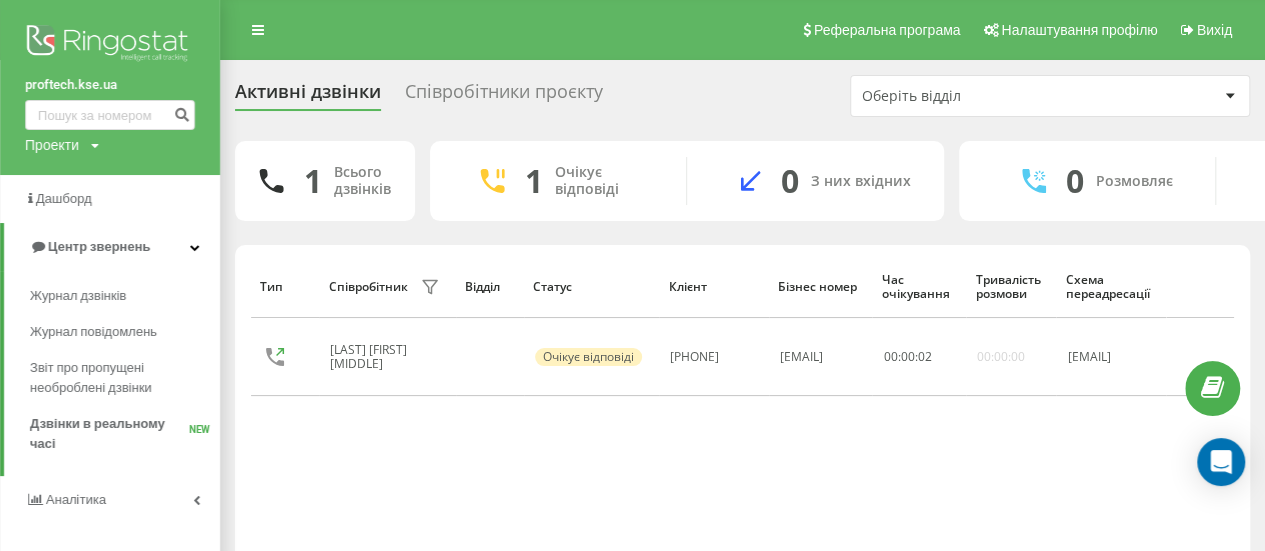 click on "Тип Співробітник  фільтру  Відділ Статус Клієнт Бізнес номер Час очікування Тривалість розмови Схема переадресації Бугаєнко Аліна Сергіївна Очікує відповіді +380989913142 proftechkseua_buhaenko 00 : 00 : 02 00:00:00 proftechkseua_buhaenko" at bounding box center [742, 434] 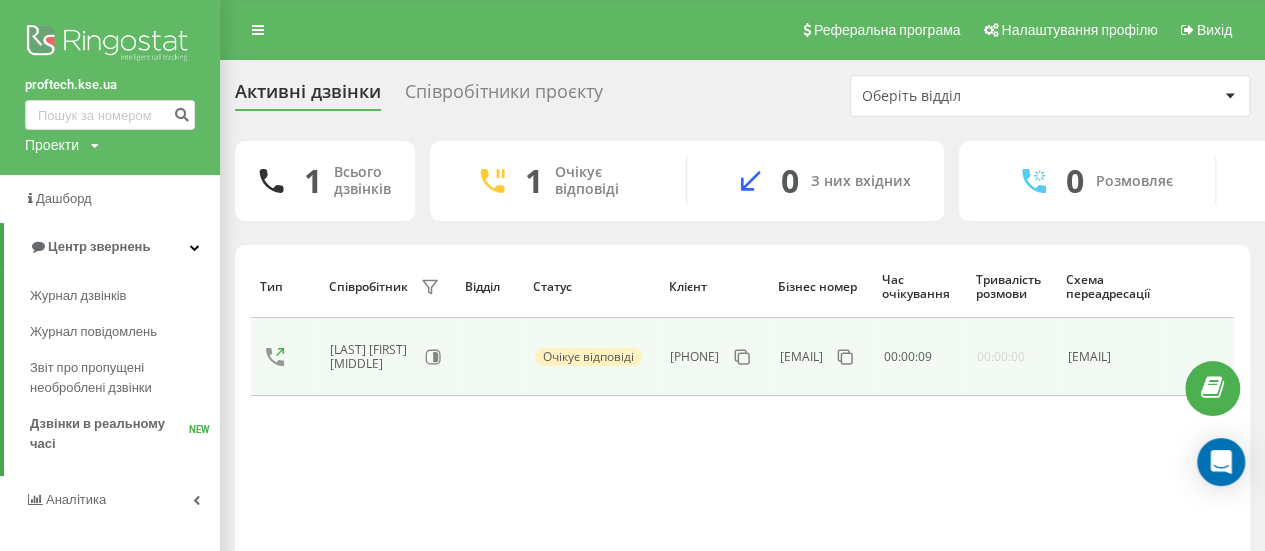 click at bounding box center (490, 357) 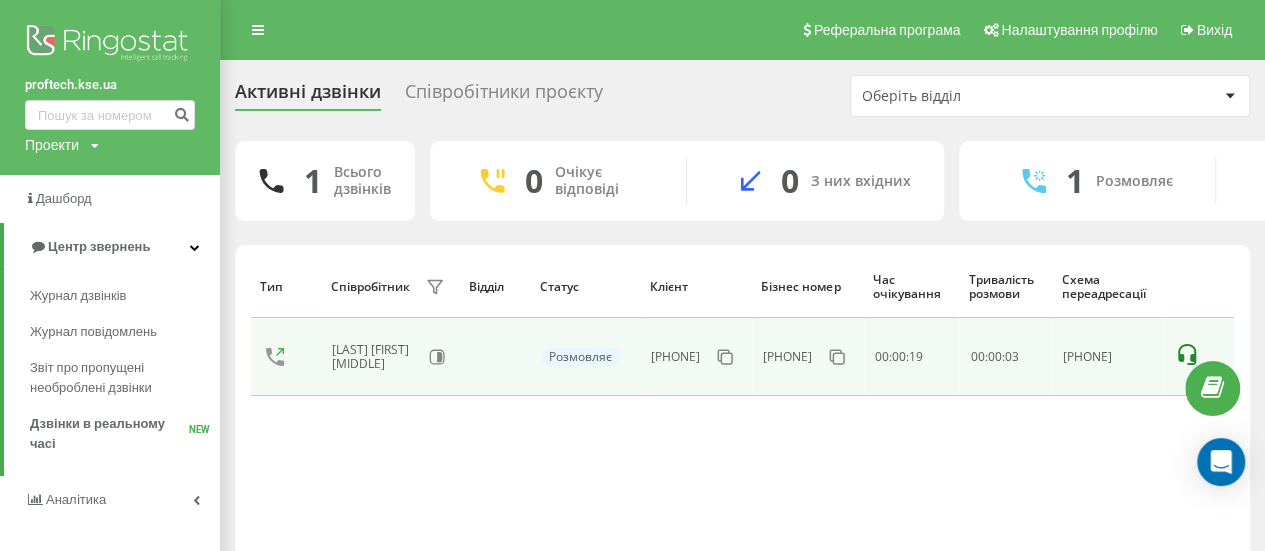 click at bounding box center [495, 357] 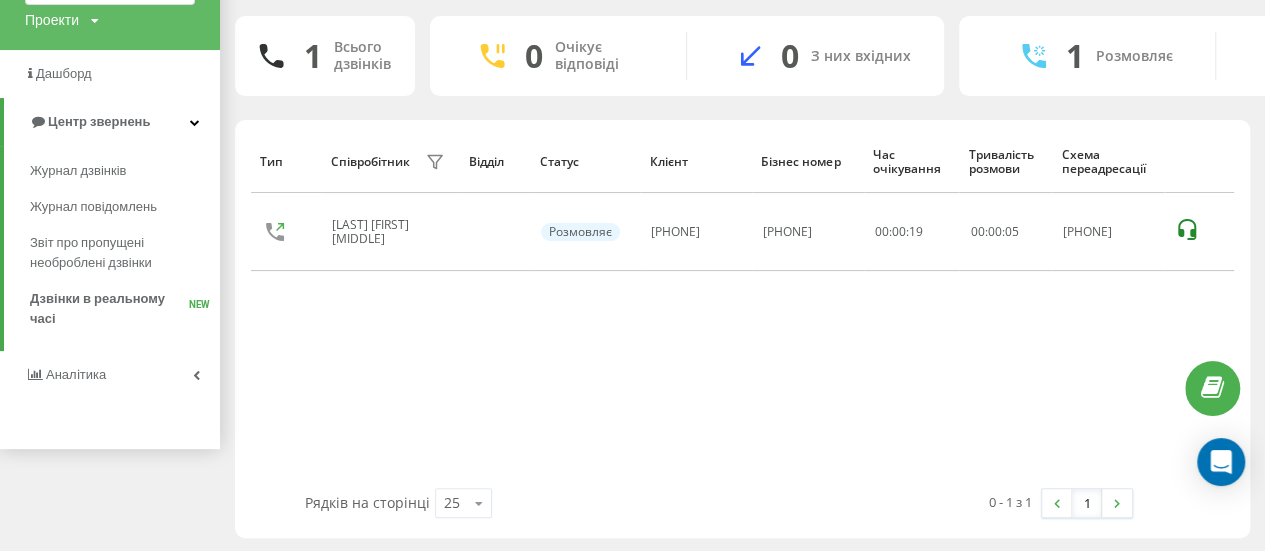 scroll, scrollTop: 126, scrollLeft: 0, axis: vertical 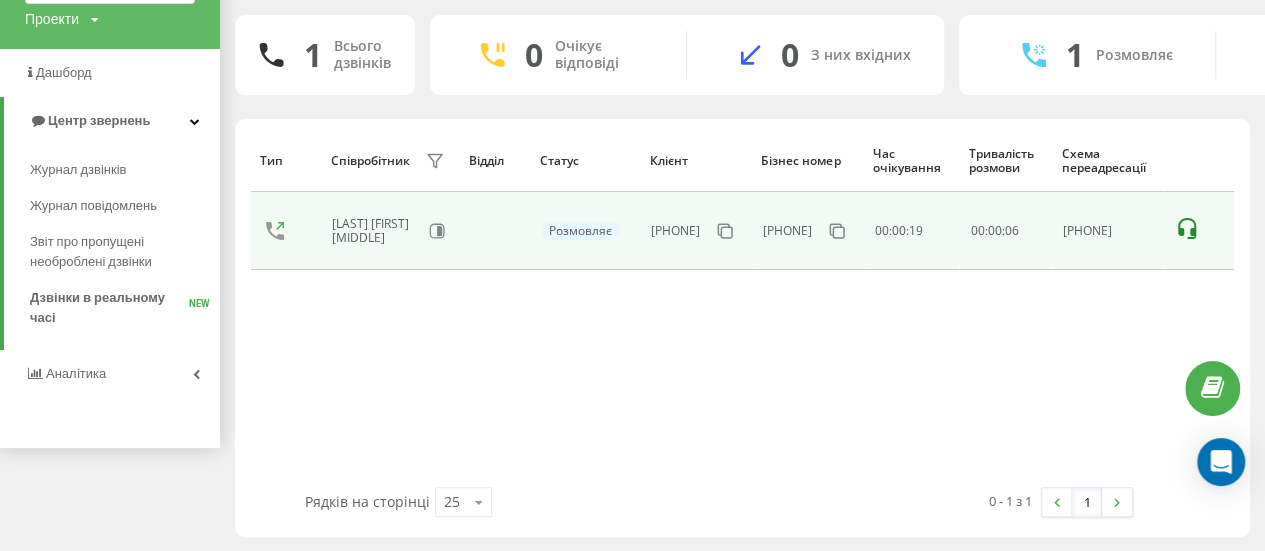 click 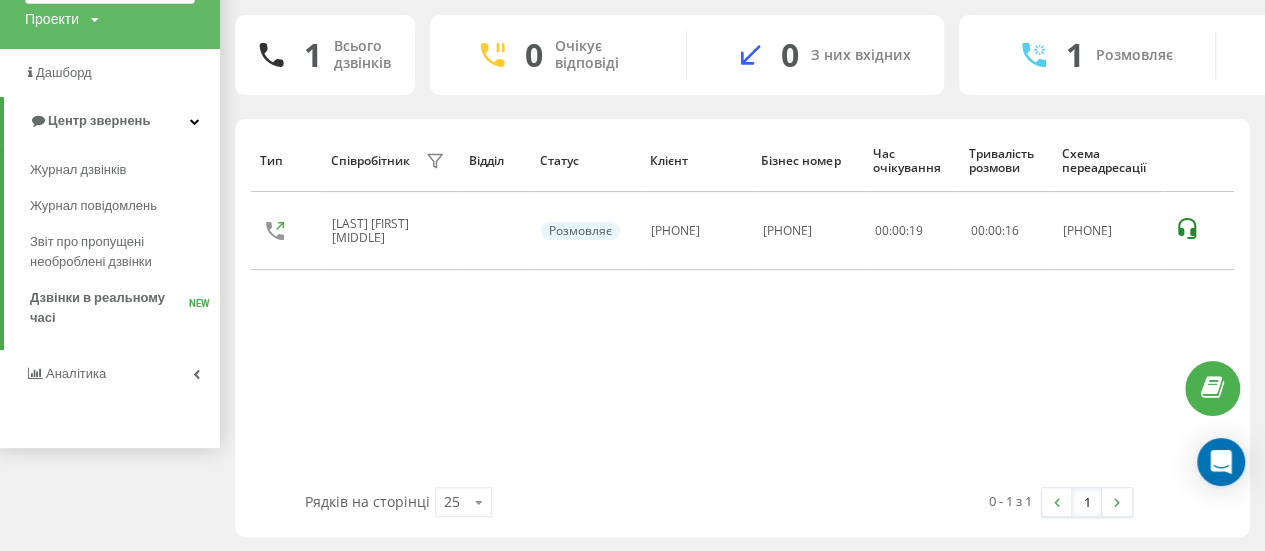 scroll, scrollTop: 0, scrollLeft: 0, axis: both 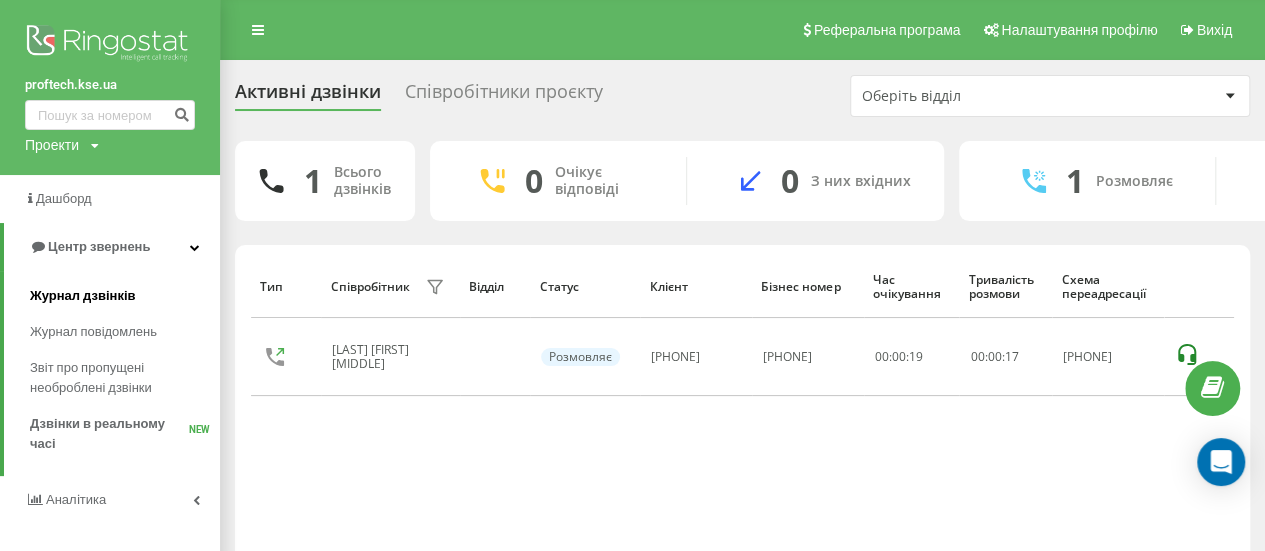 click on "Журнал дзвінків" at bounding box center [83, 296] 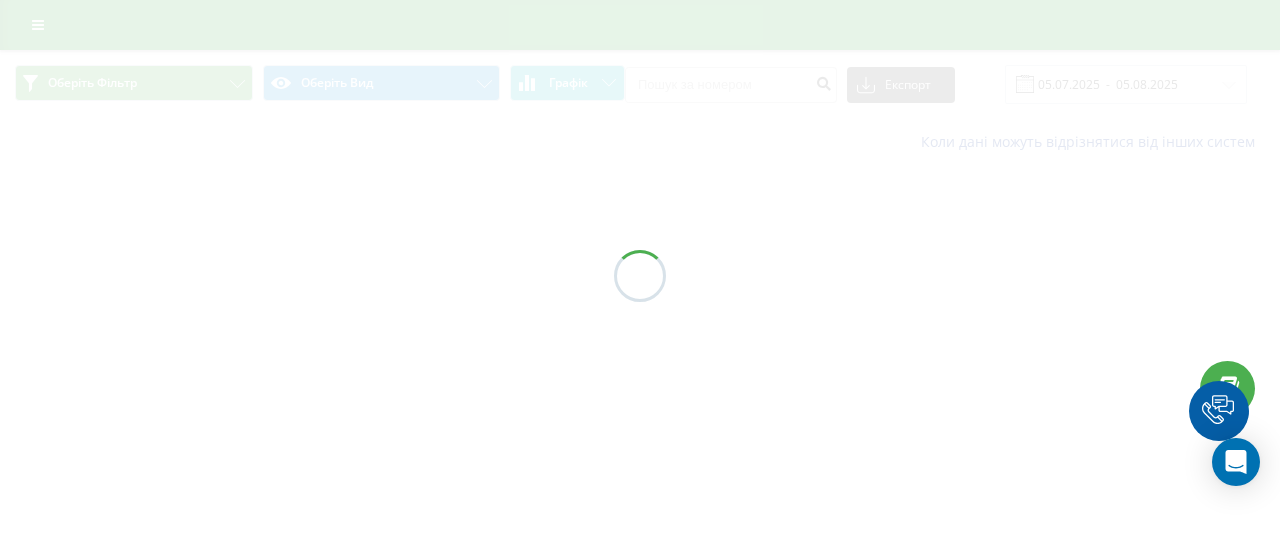 scroll, scrollTop: 0, scrollLeft: 0, axis: both 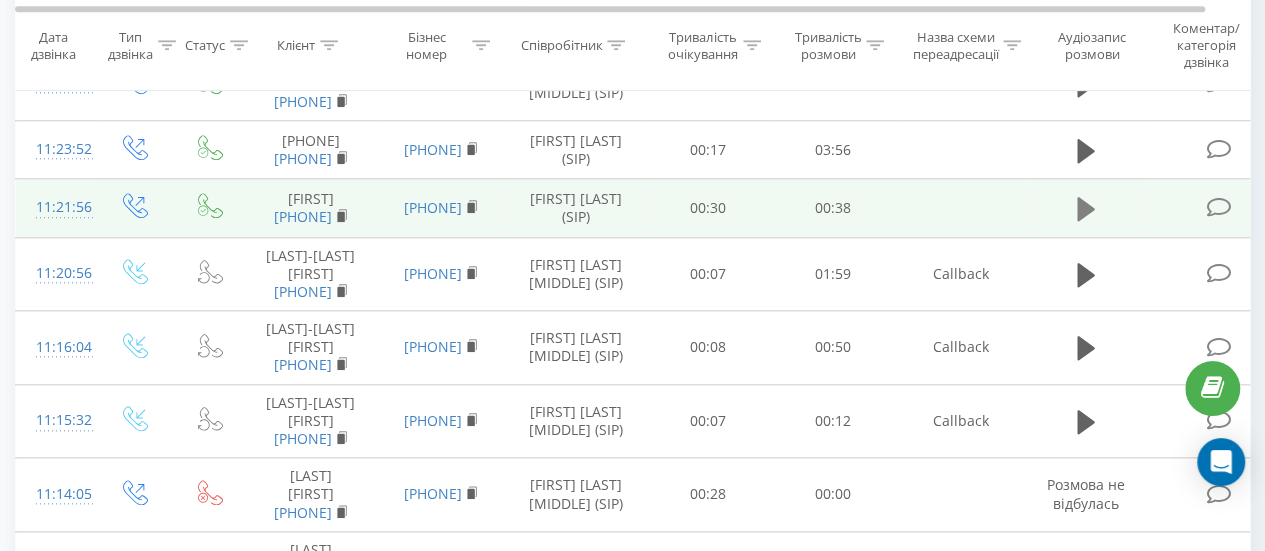 click 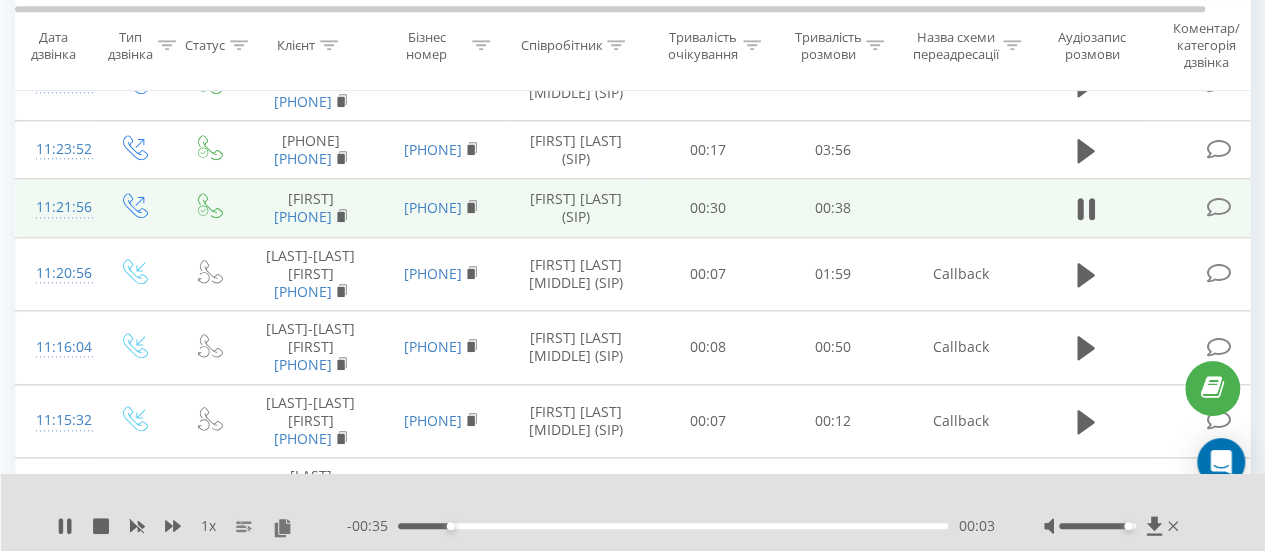 drag, startPoint x: 1098, startPoint y: 529, endPoint x: 1130, endPoint y: 529, distance: 32 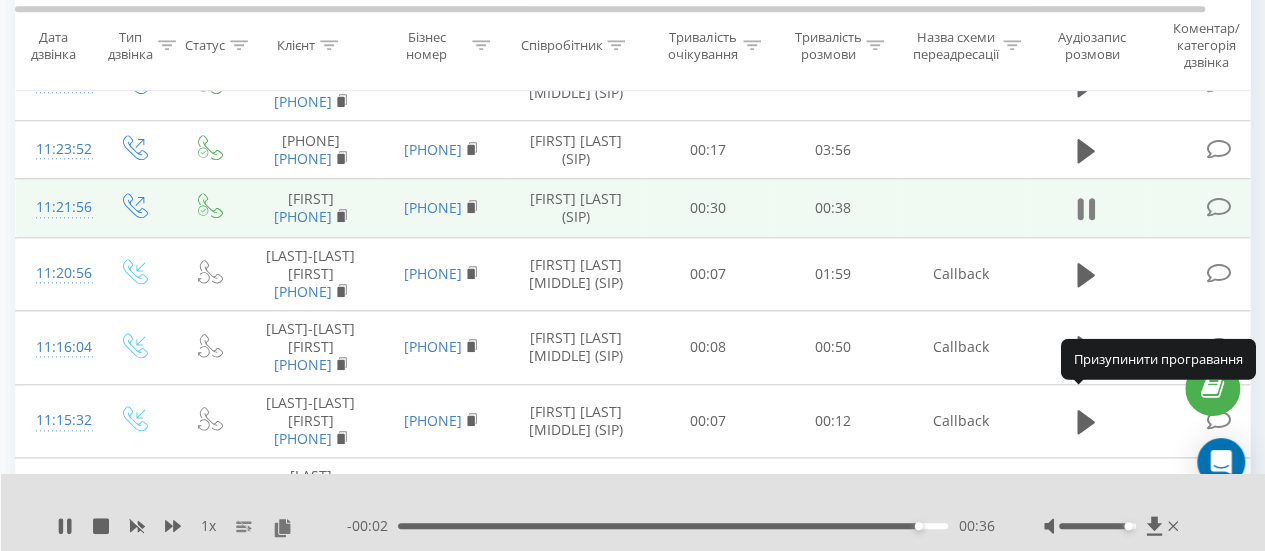 click 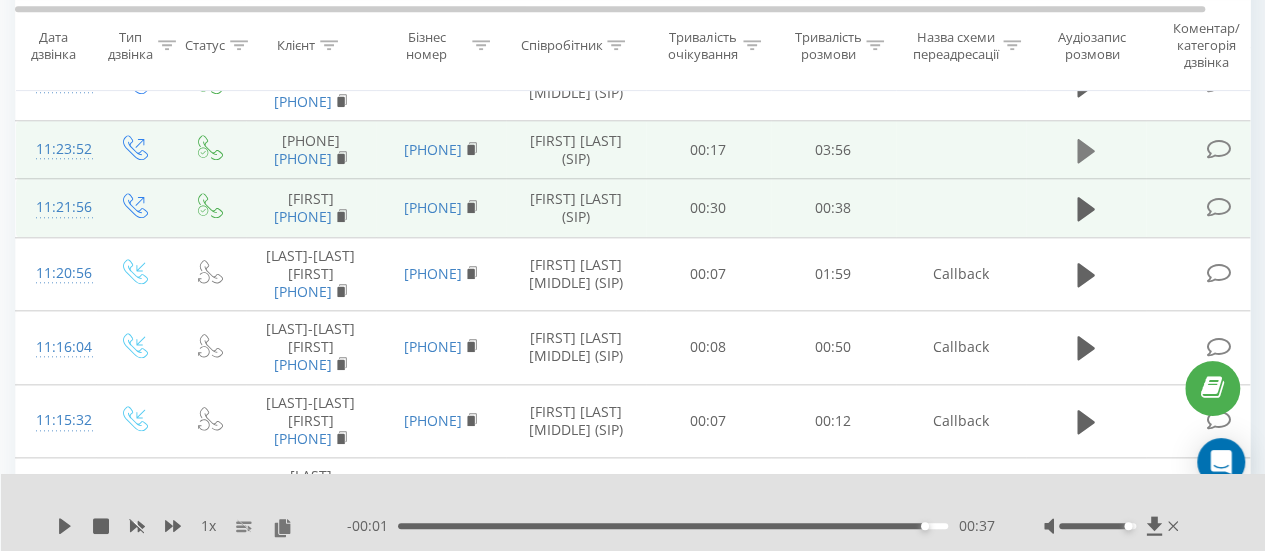 click 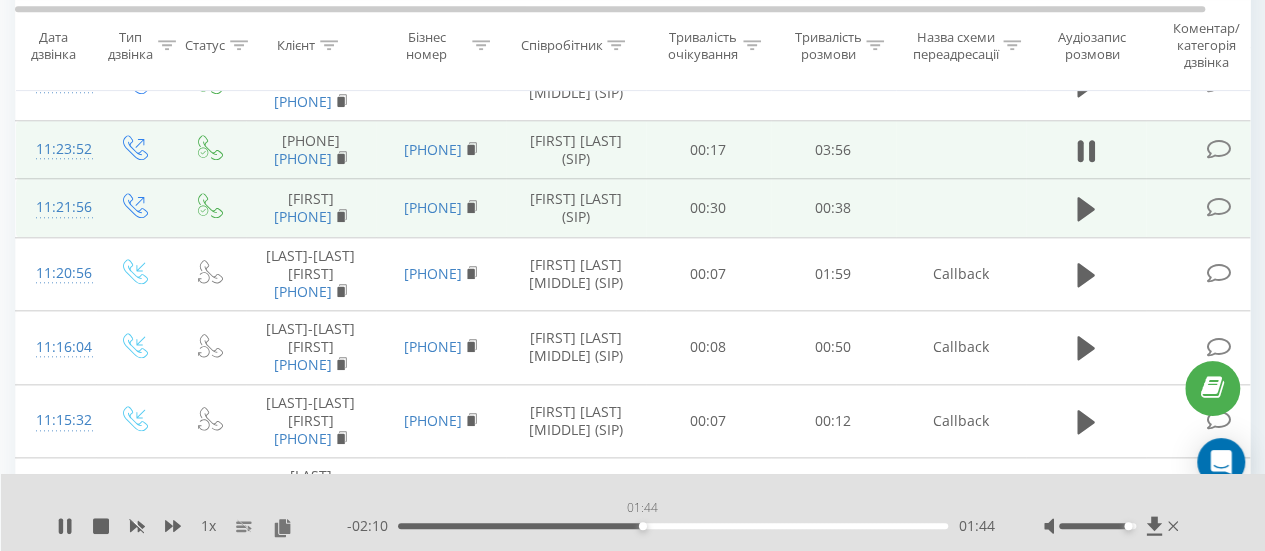 click on "01:44" at bounding box center [673, 526] 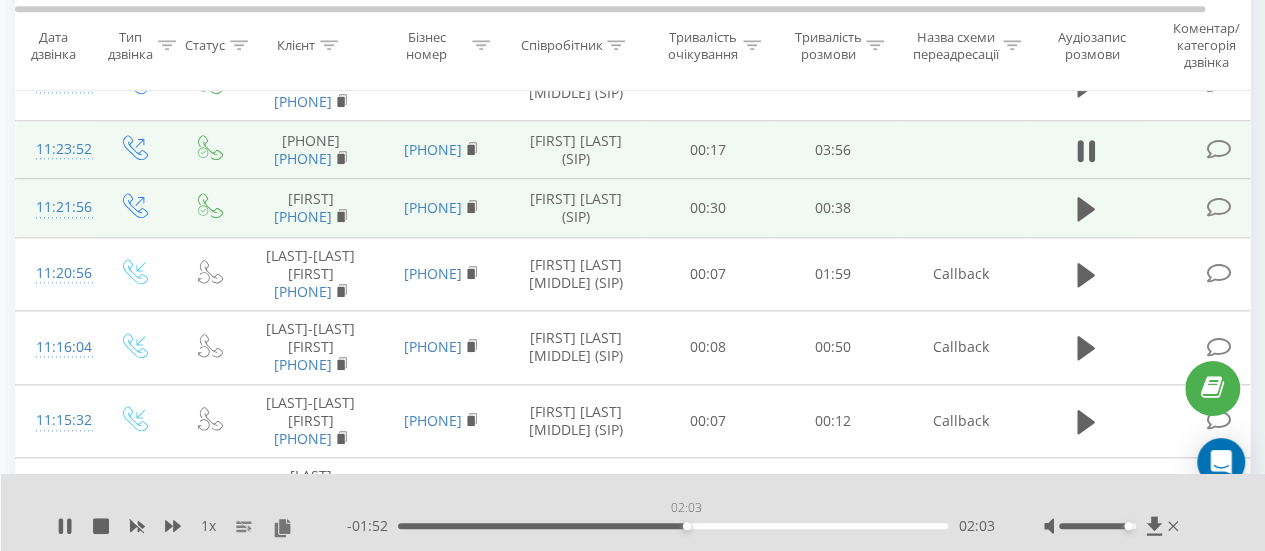 click on "02:03" at bounding box center [673, 526] 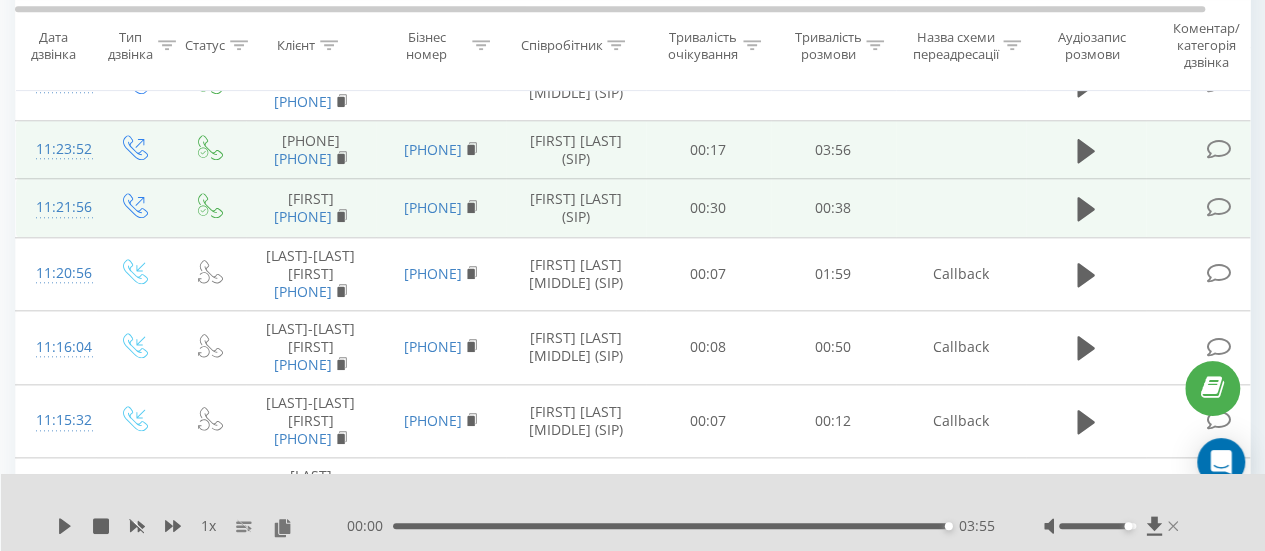 click 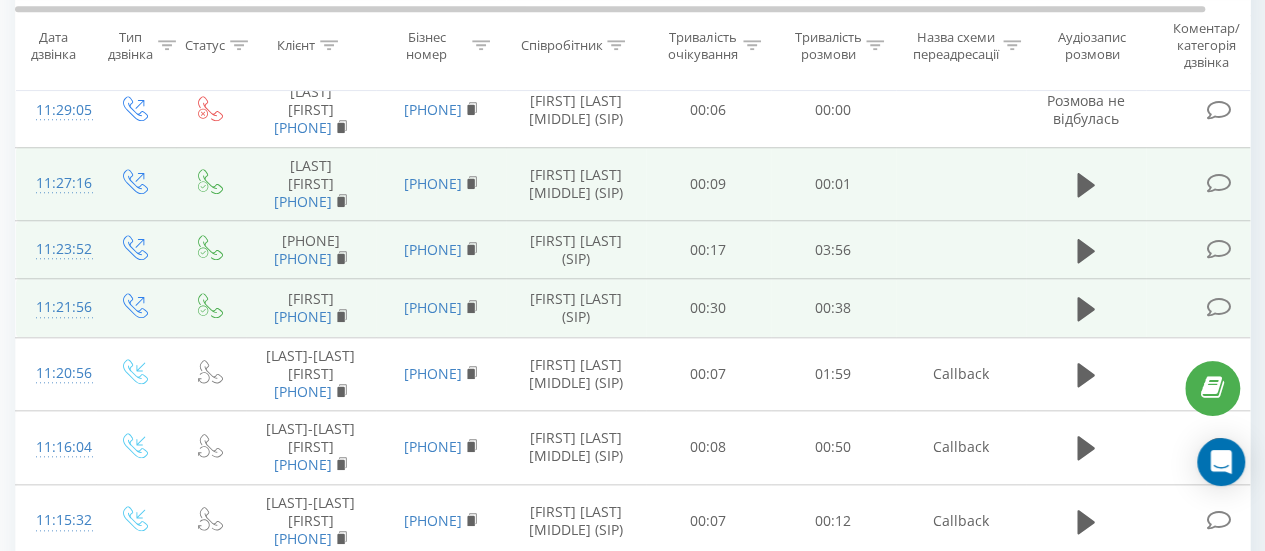 scroll, scrollTop: 500, scrollLeft: 0, axis: vertical 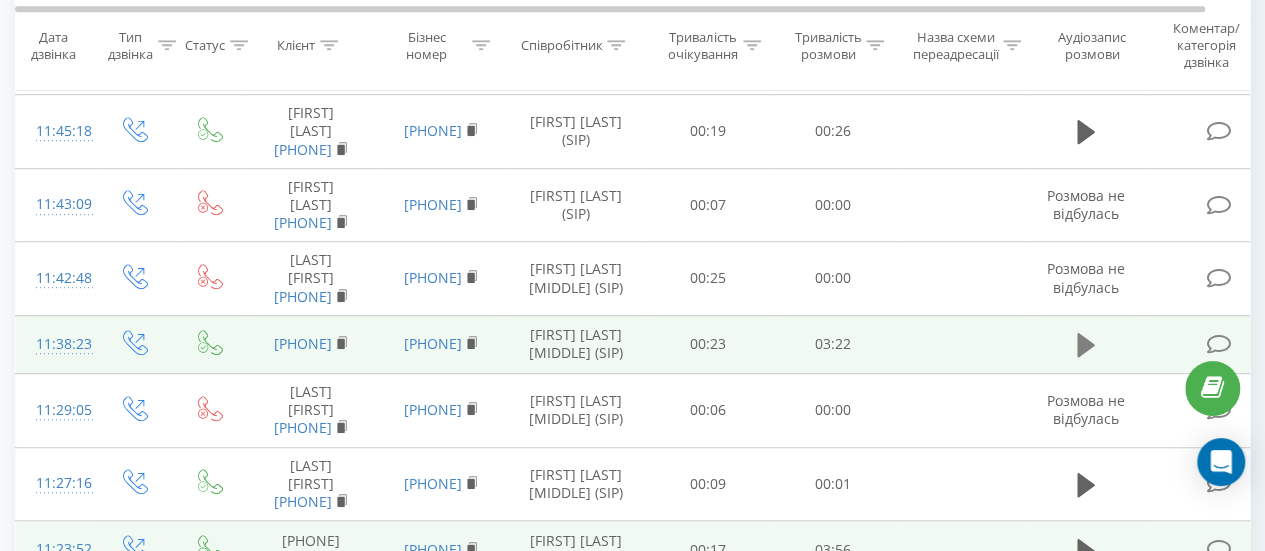click at bounding box center [1086, 345] 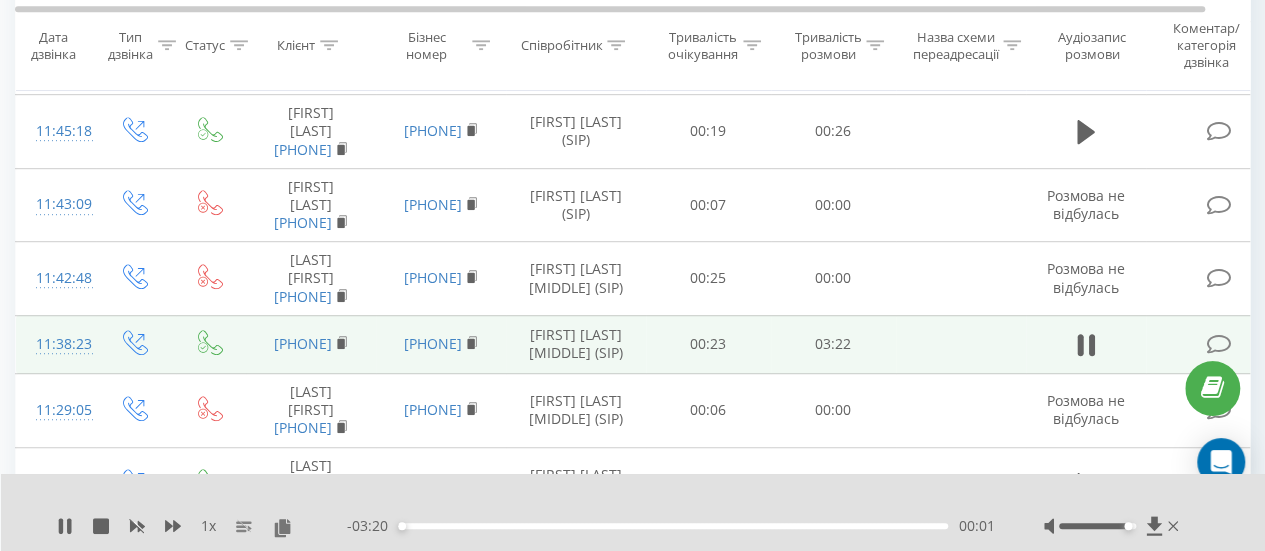 click on "00:01" at bounding box center [673, 526] 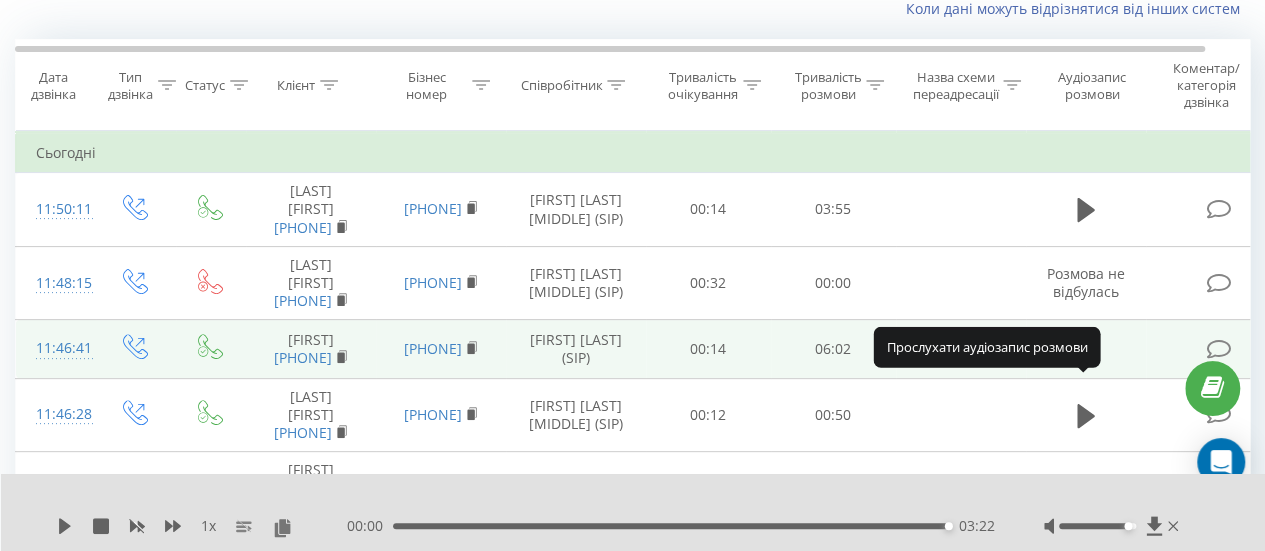 scroll, scrollTop: 100, scrollLeft: 0, axis: vertical 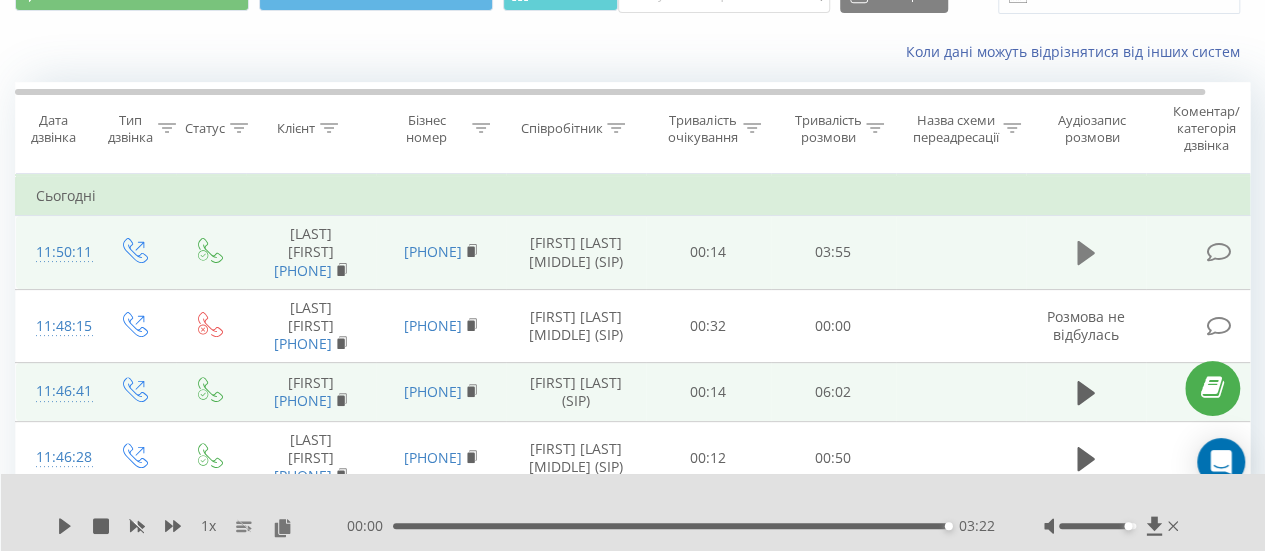 click 